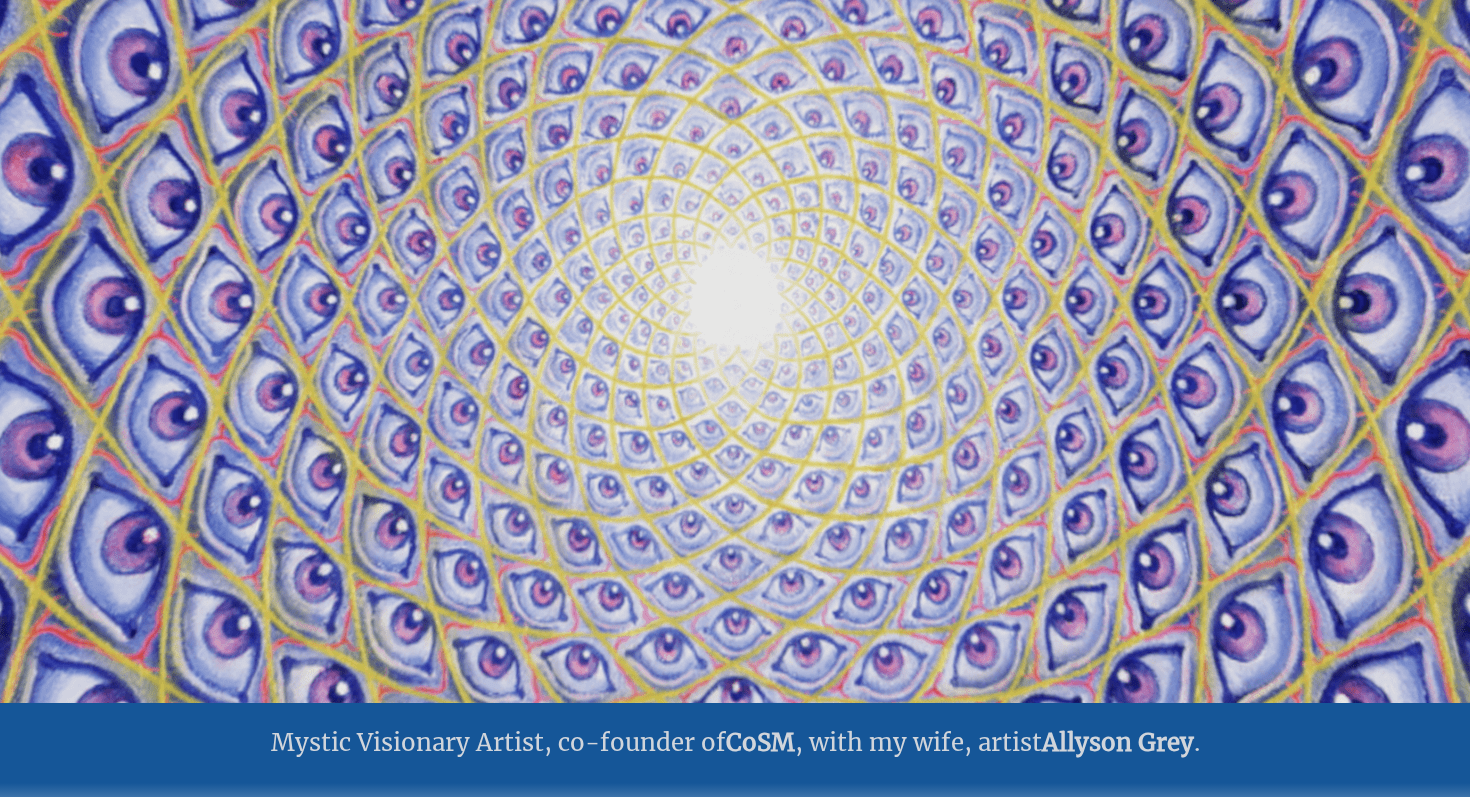 scroll, scrollTop: 0, scrollLeft: 0, axis: both 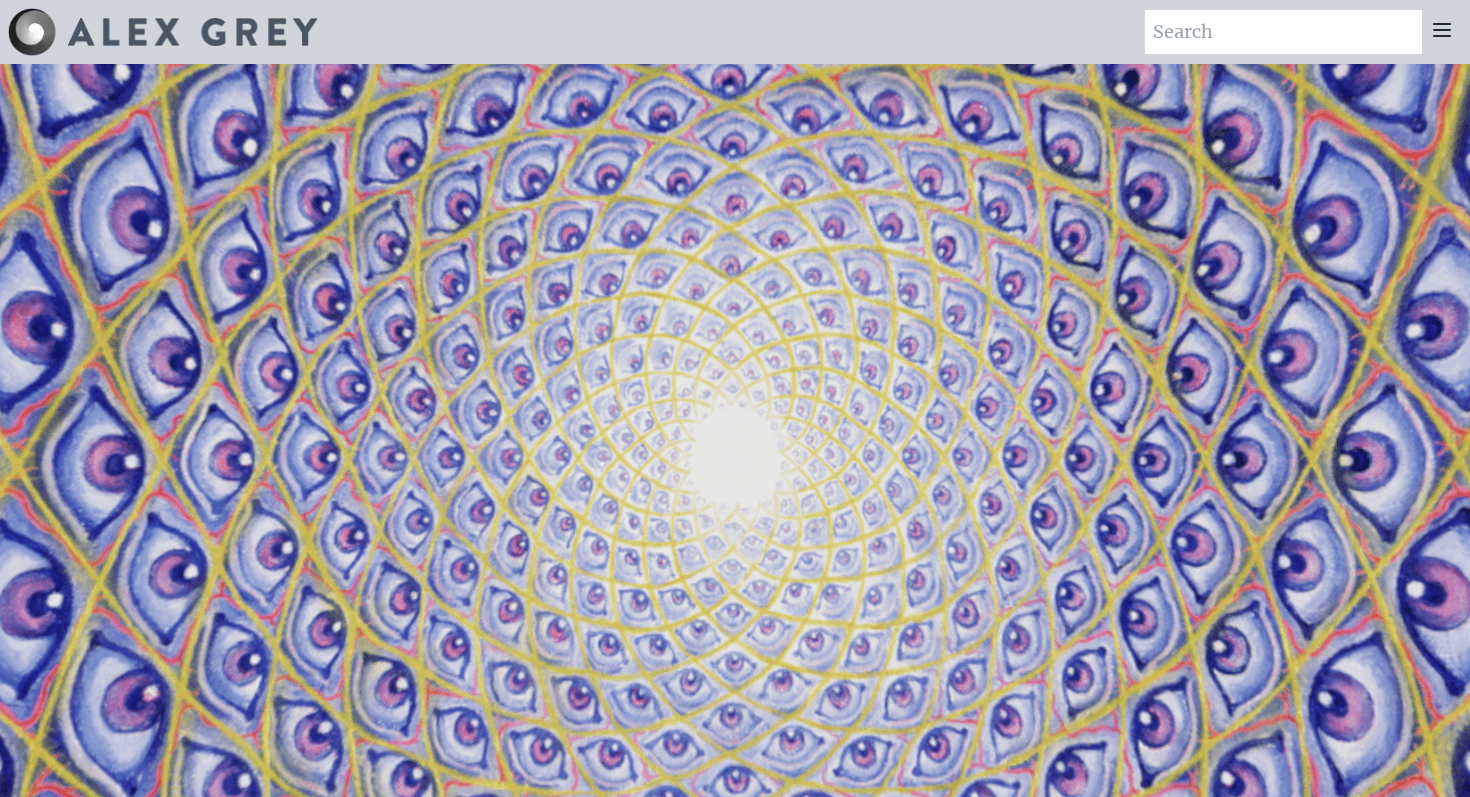 click 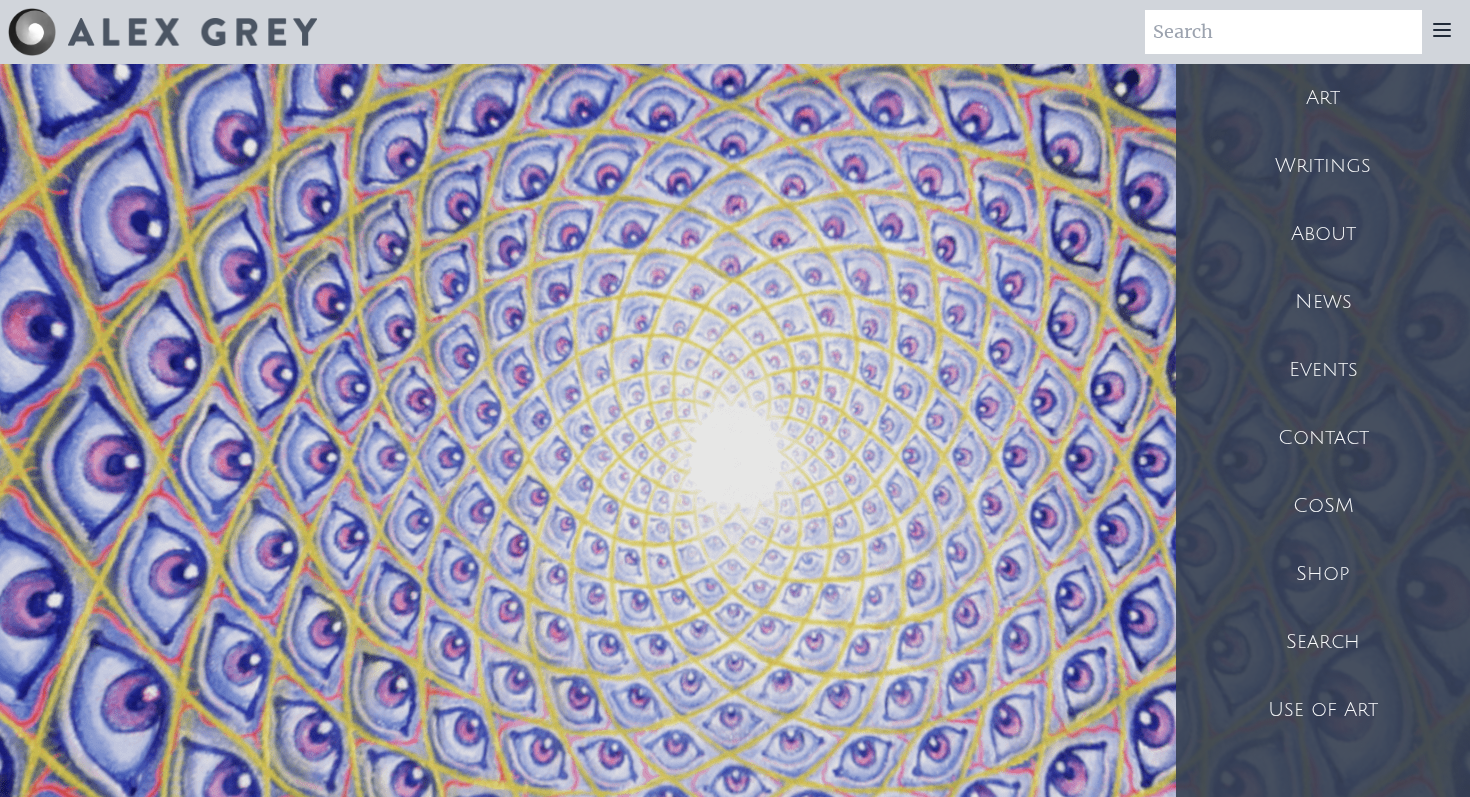 click on "About" at bounding box center [1323, 234] 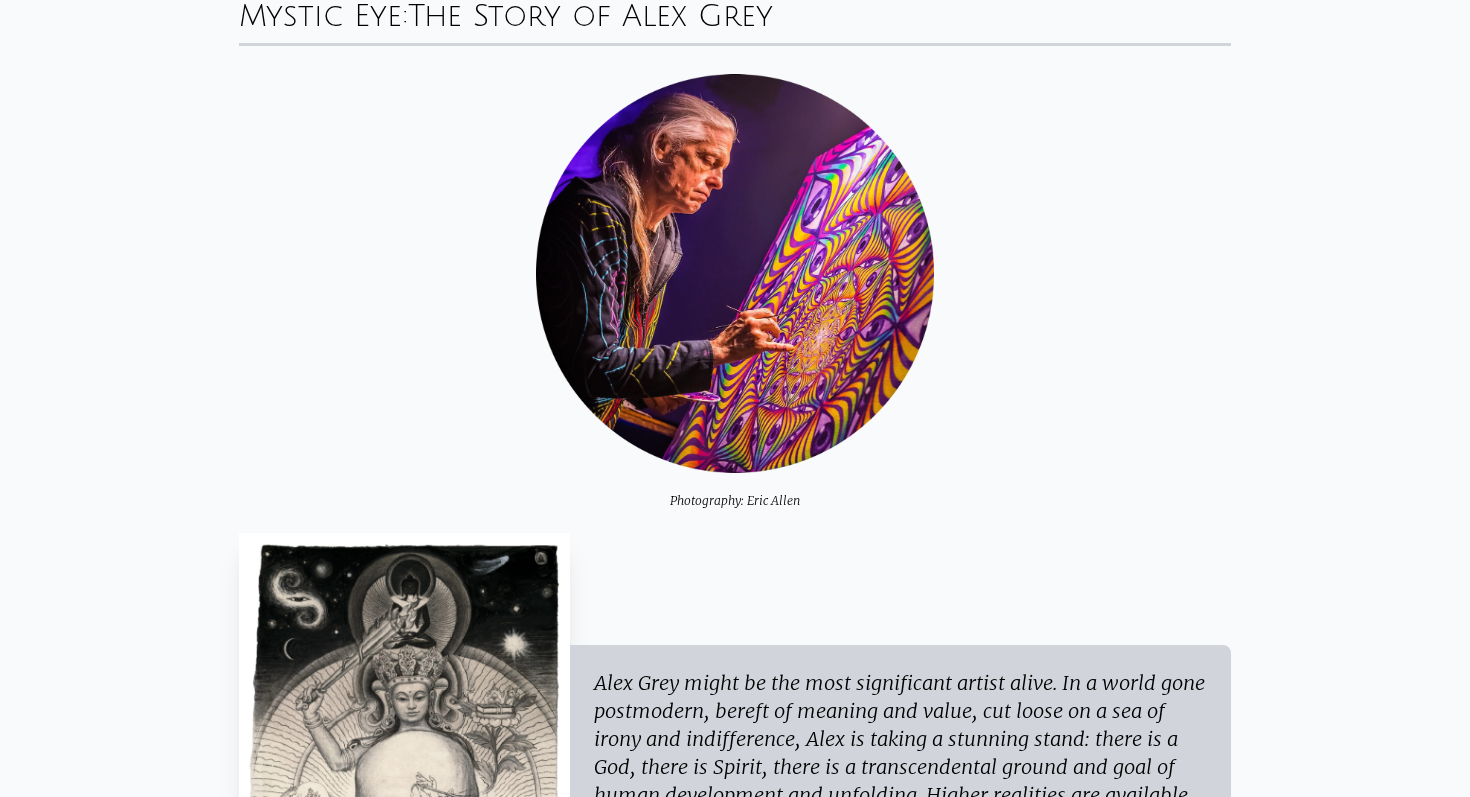 scroll, scrollTop: 0, scrollLeft: 0, axis: both 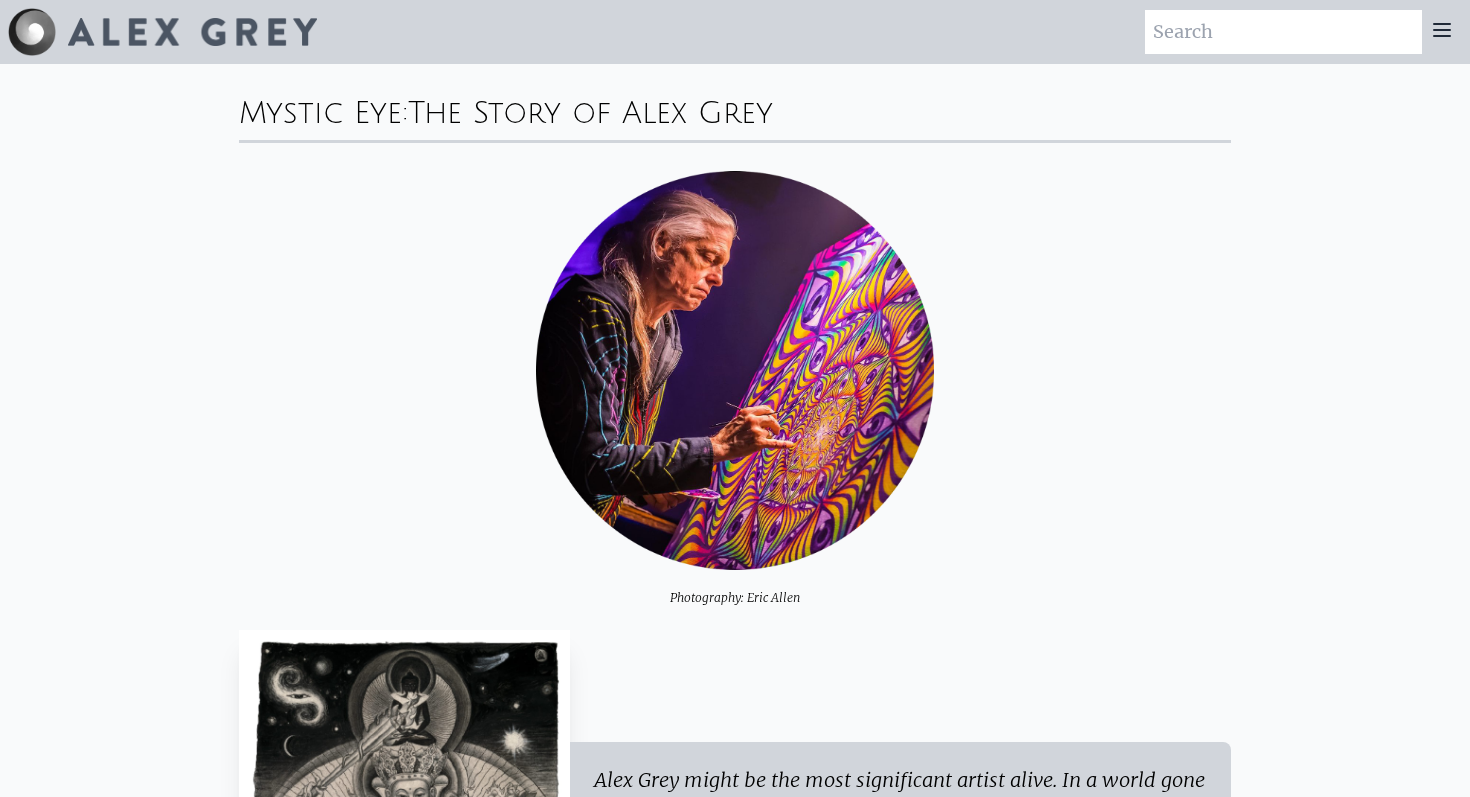 click 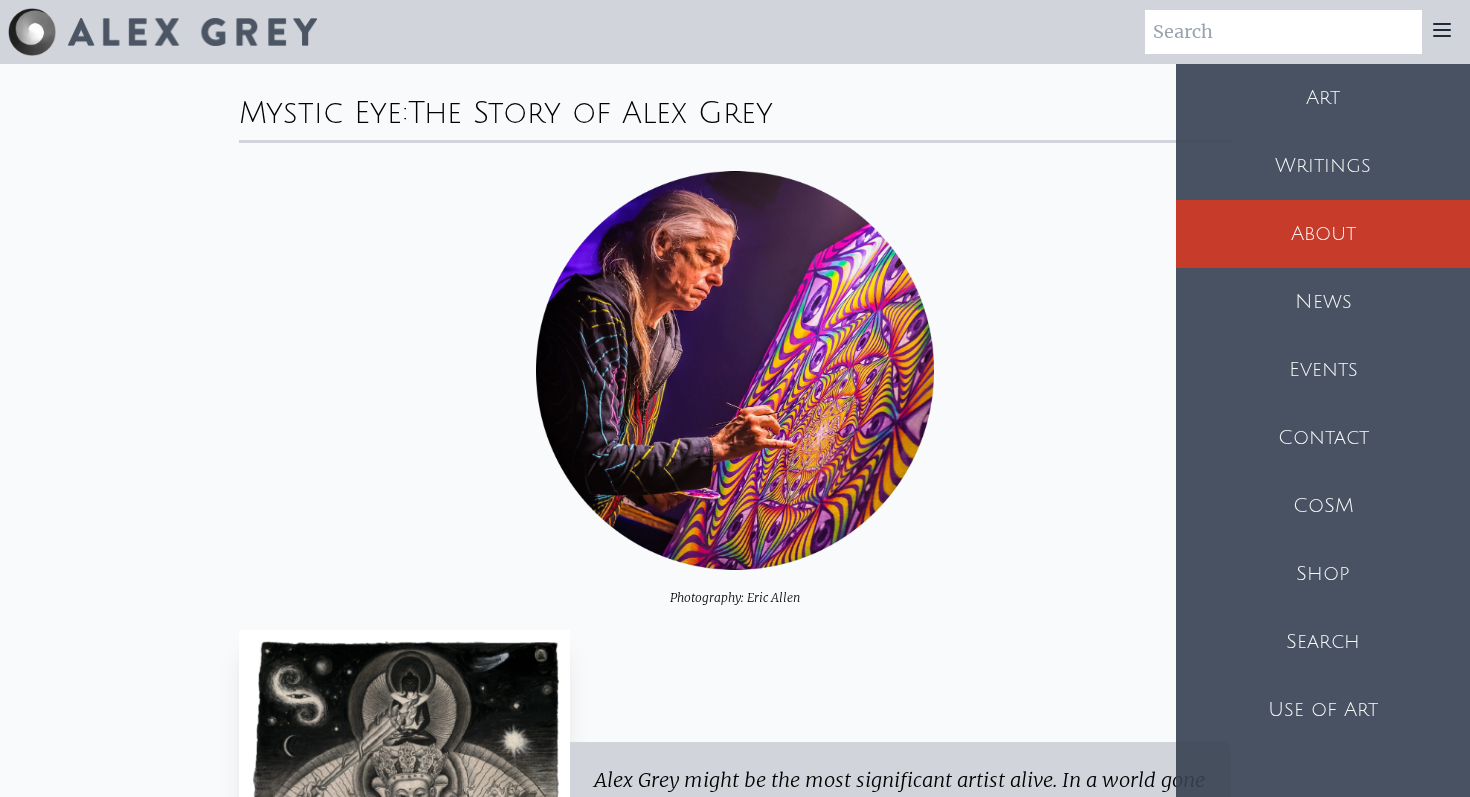 click on "Art" at bounding box center (1323, 98) 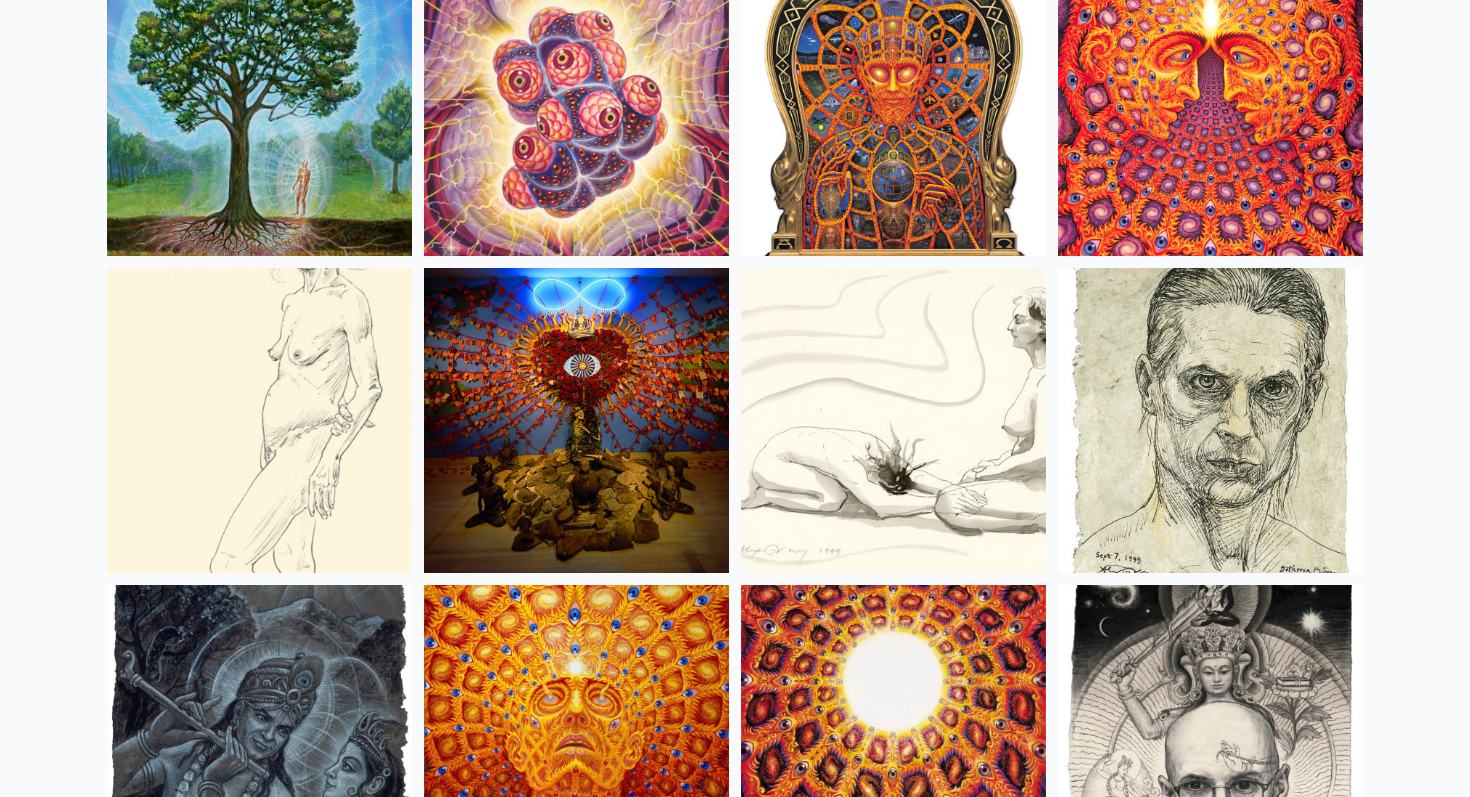 scroll, scrollTop: 14015, scrollLeft: 0, axis: vertical 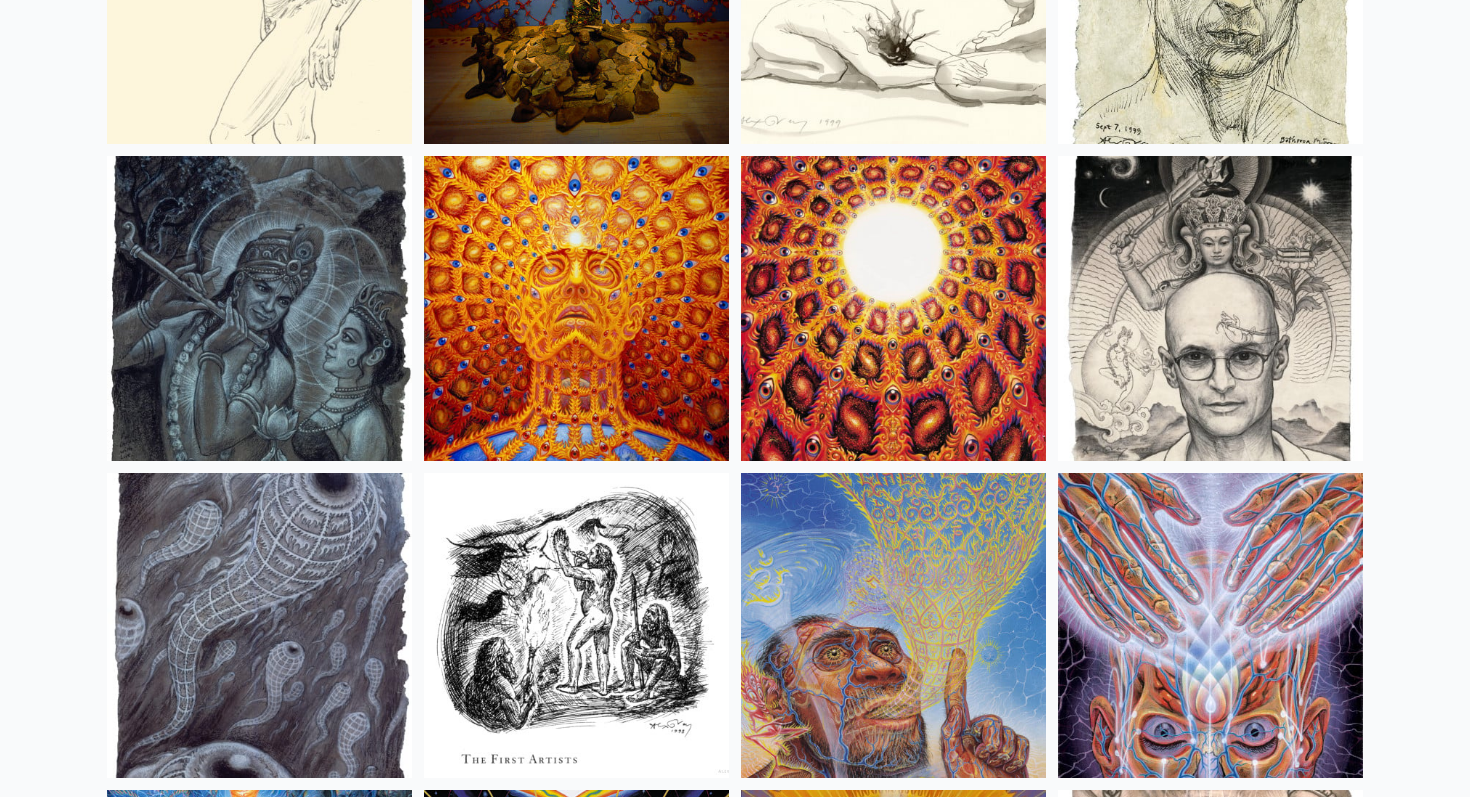 click at bounding box center (576, 308) 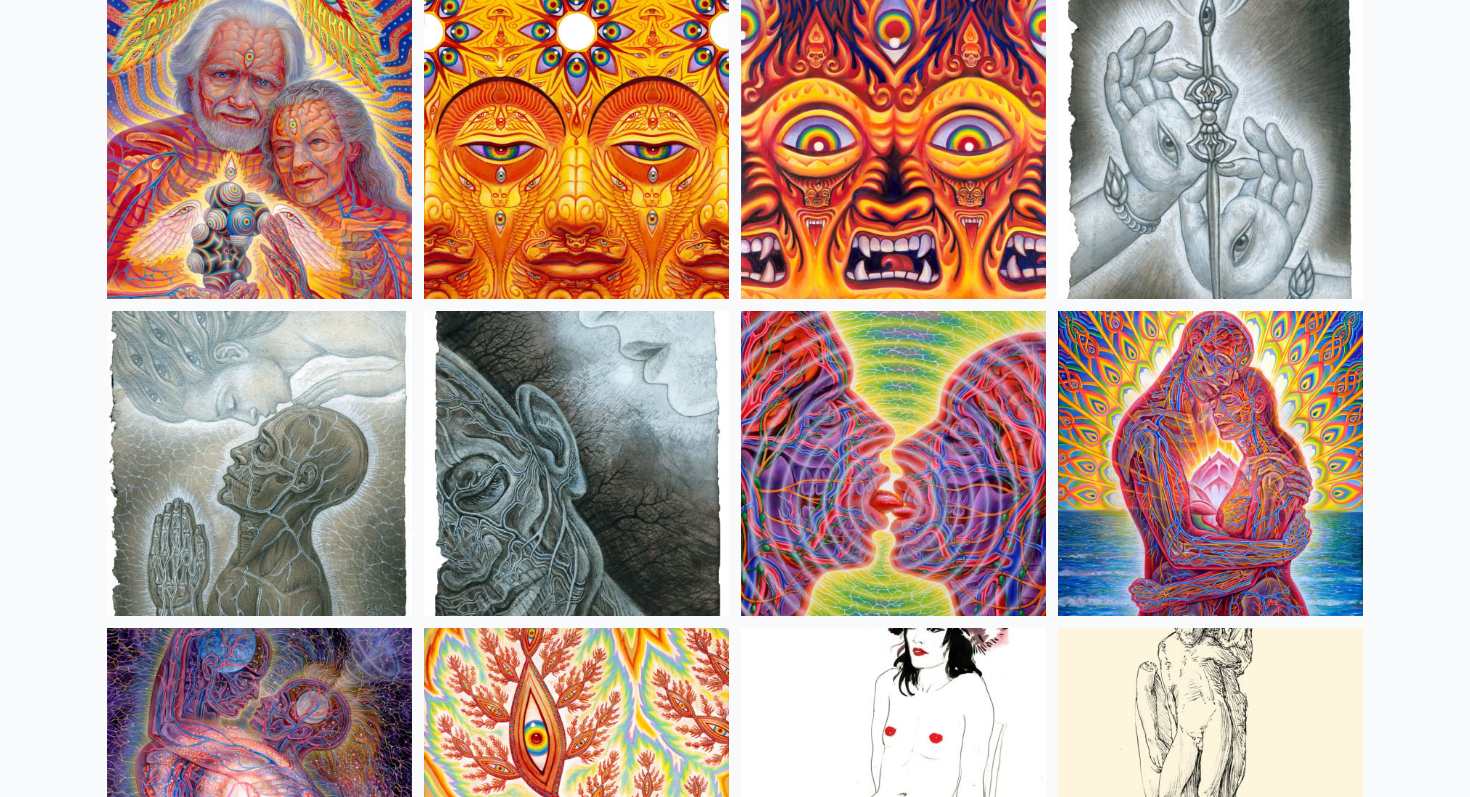 scroll, scrollTop: 6544, scrollLeft: 0, axis: vertical 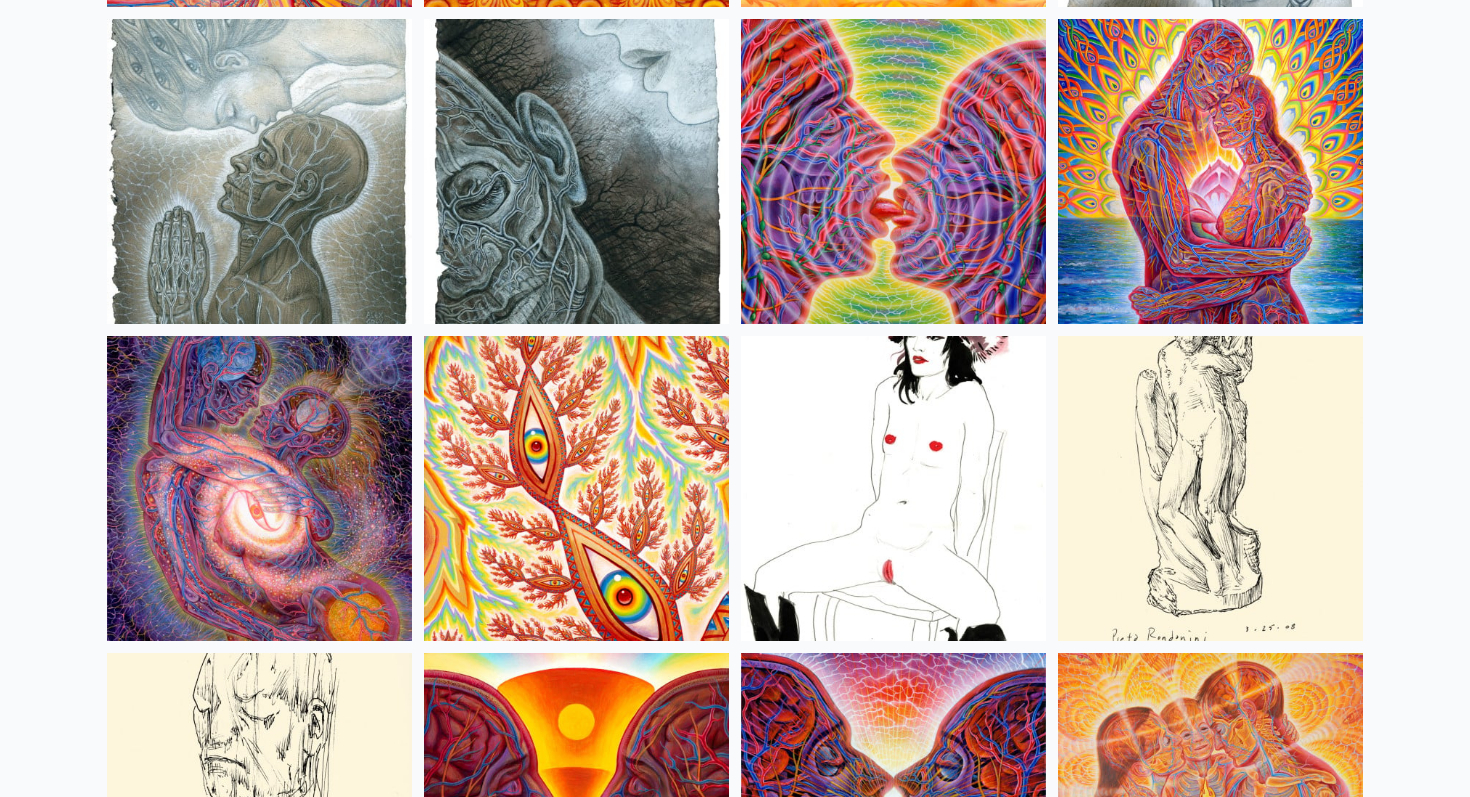 click at bounding box center (259, 171) 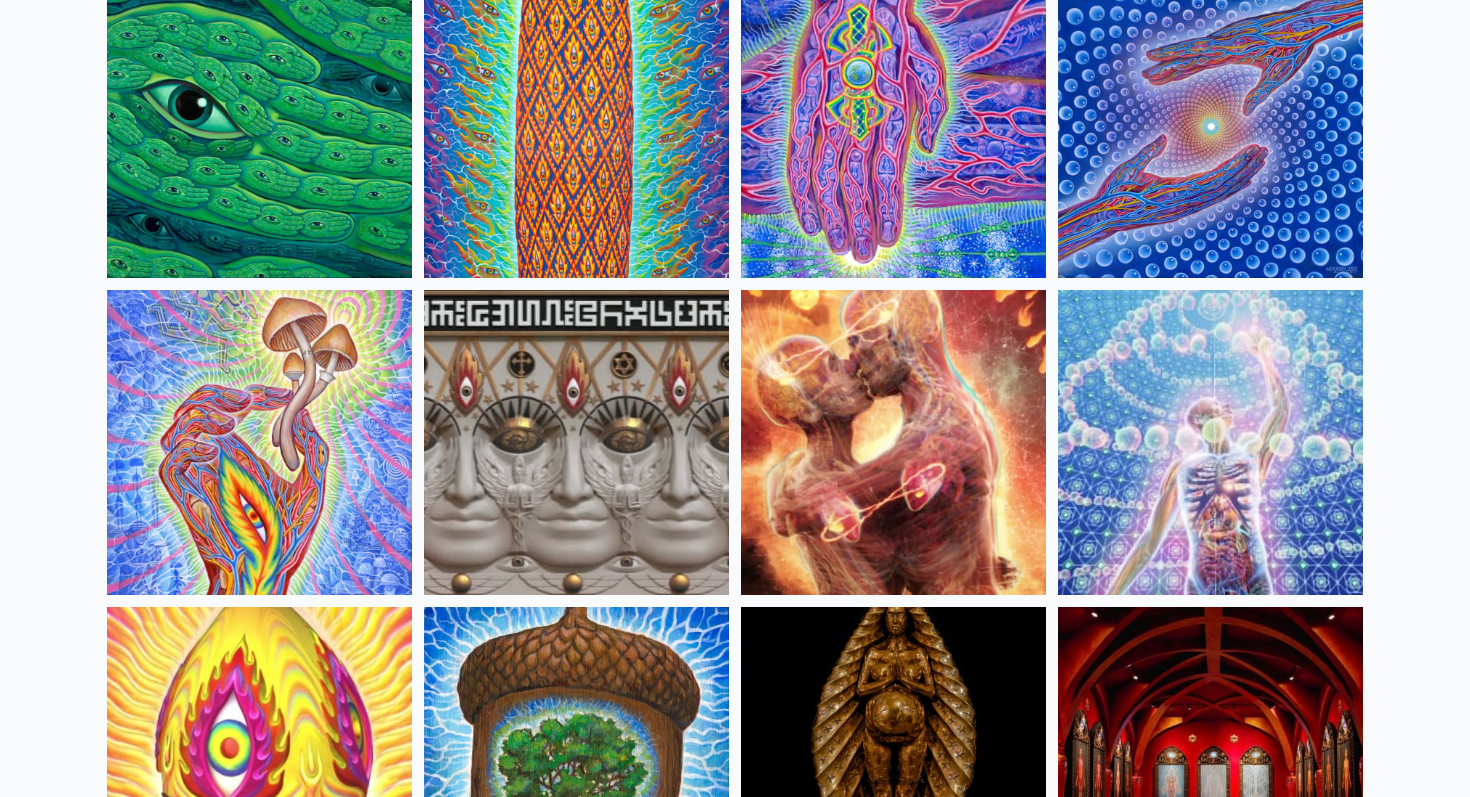 scroll, scrollTop: 0, scrollLeft: 0, axis: both 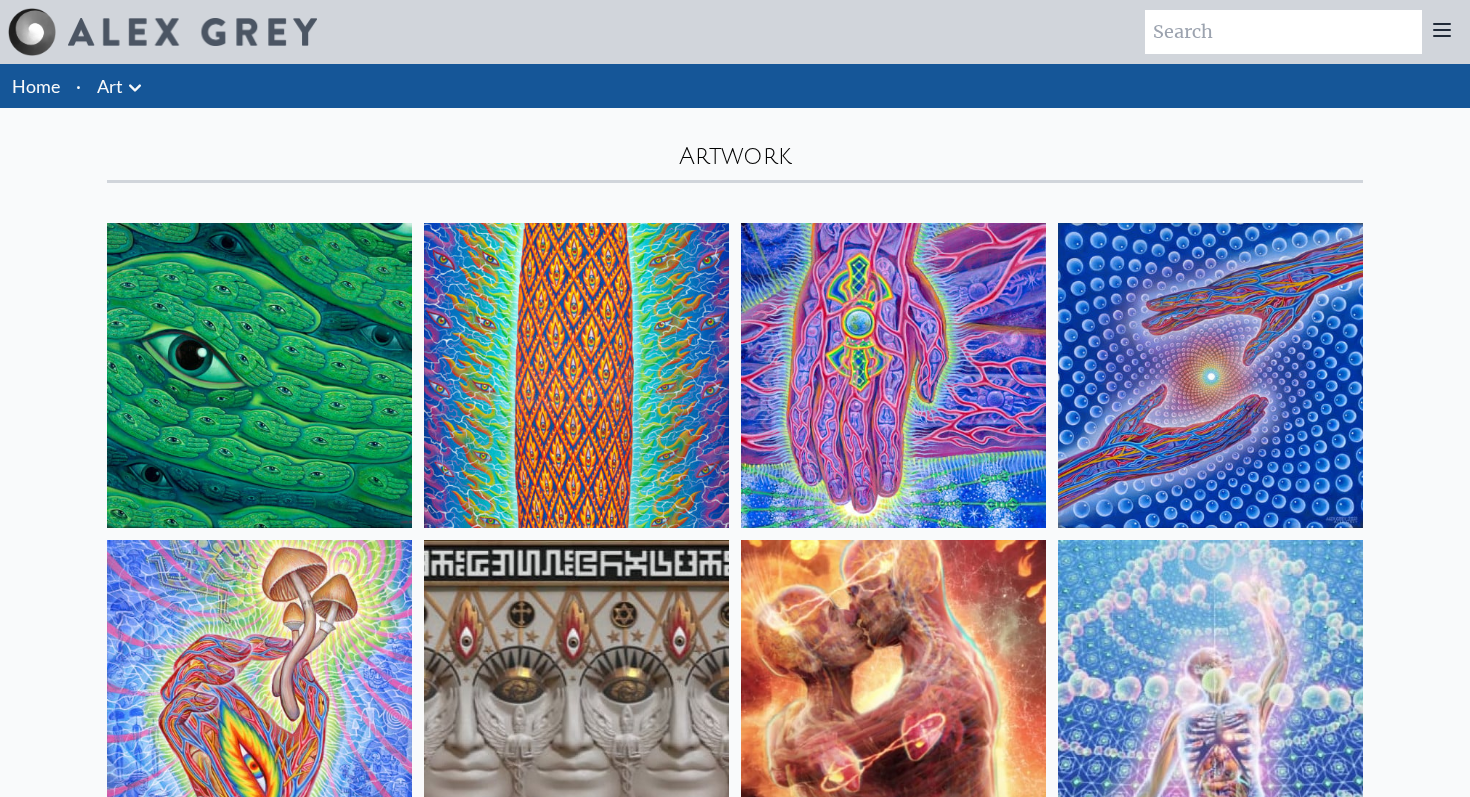 click at bounding box center [259, 375] 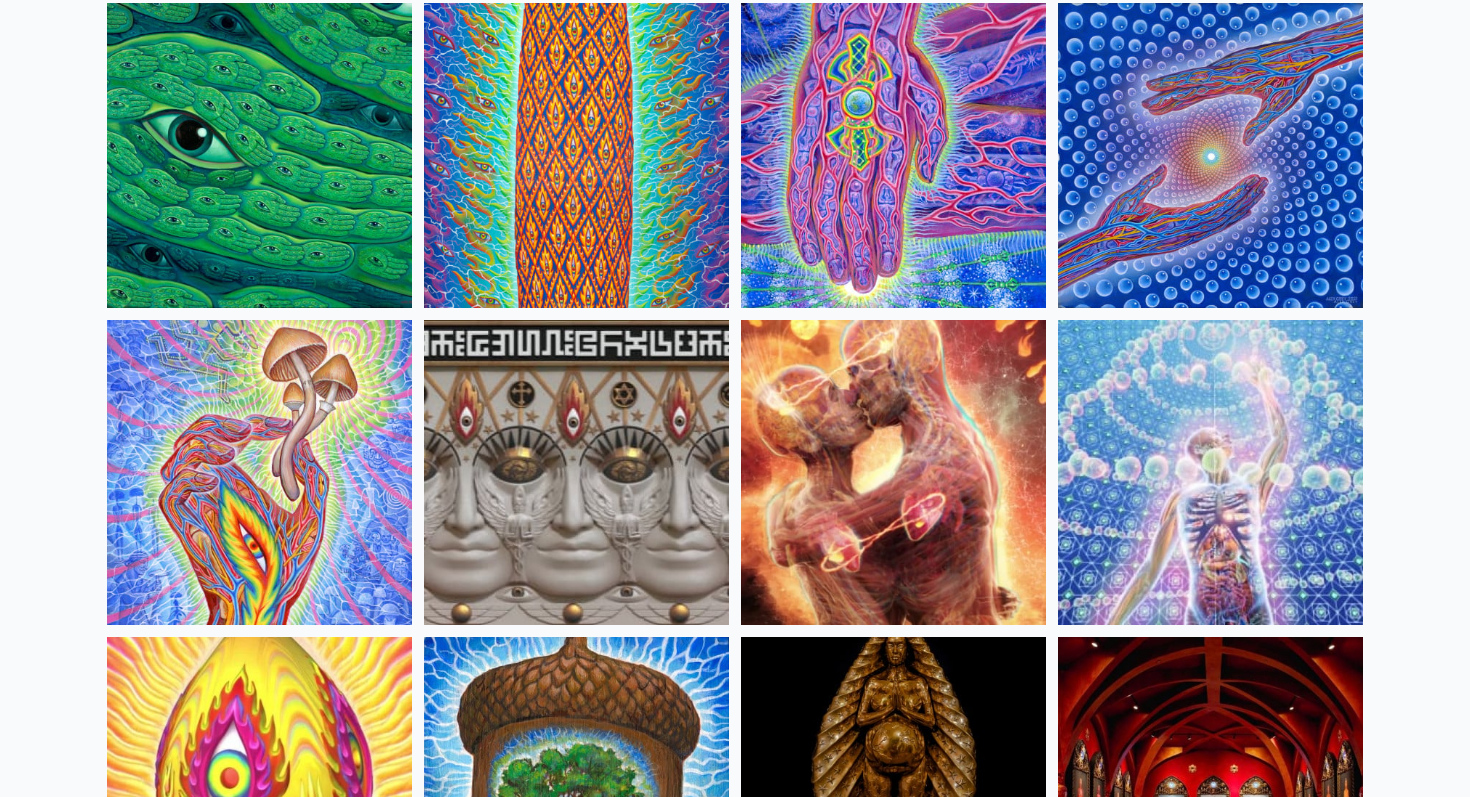 scroll, scrollTop: 221, scrollLeft: 0, axis: vertical 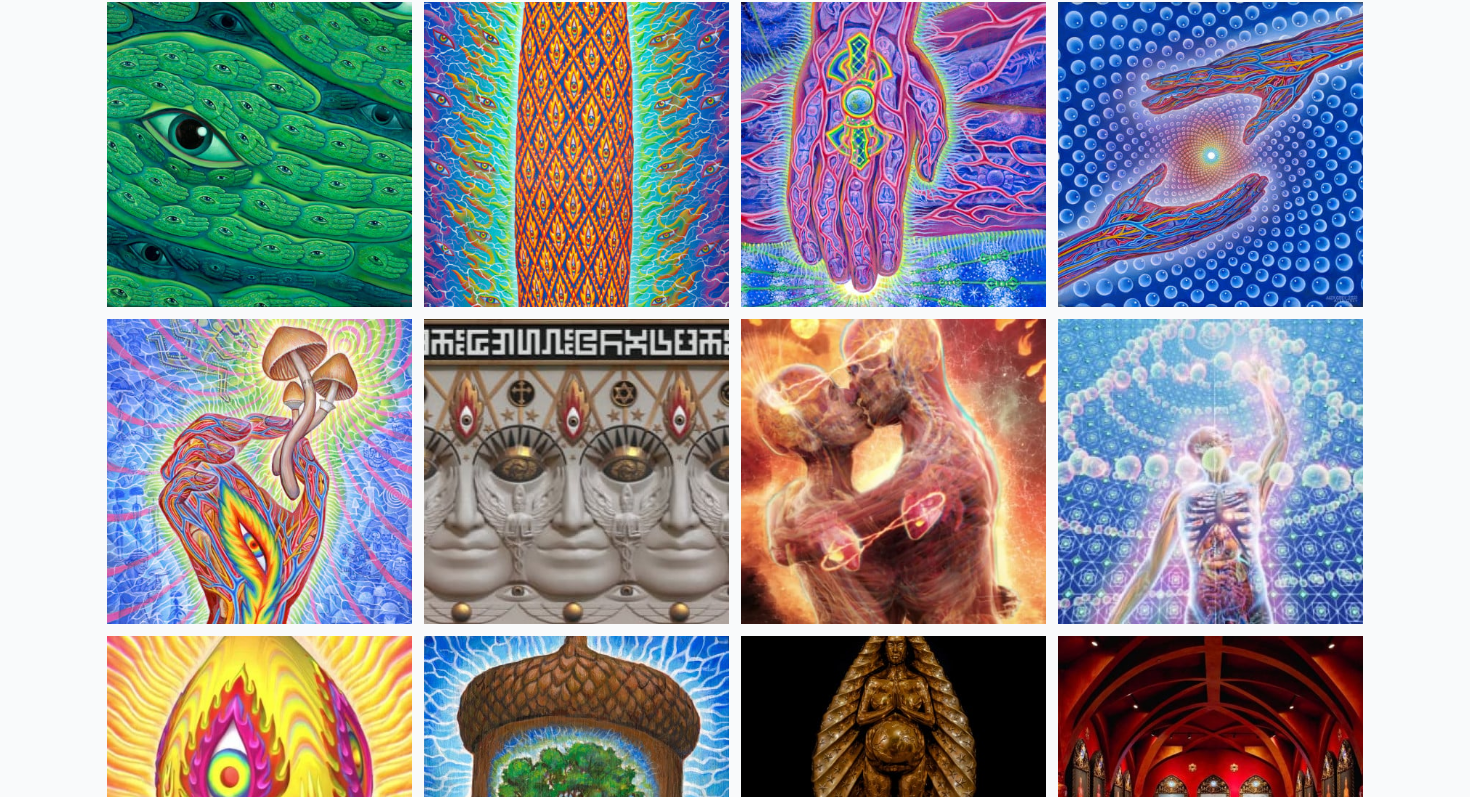 click at bounding box center (259, 471) 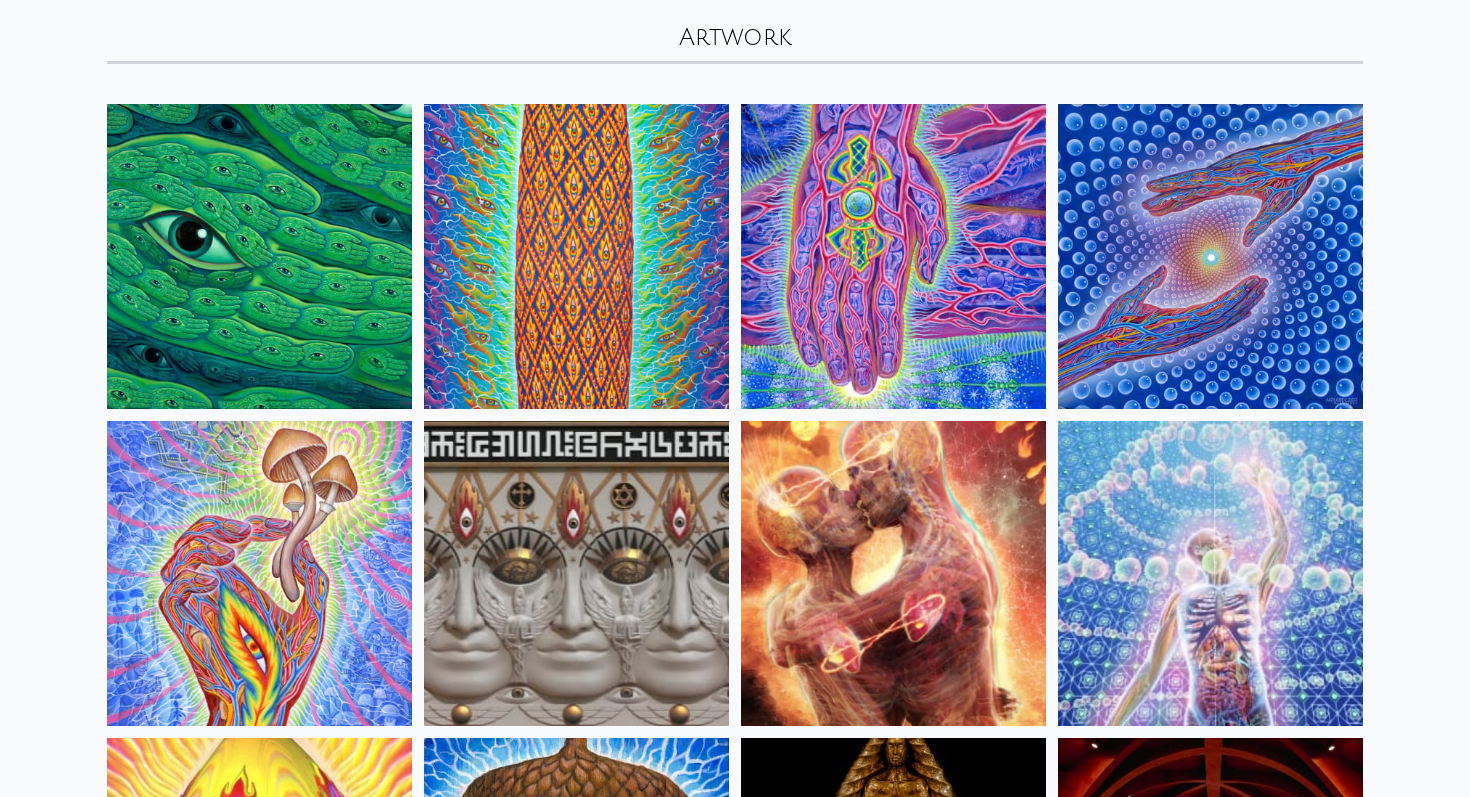 scroll, scrollTop: 113, scrollLeft: 0, axis: vertical 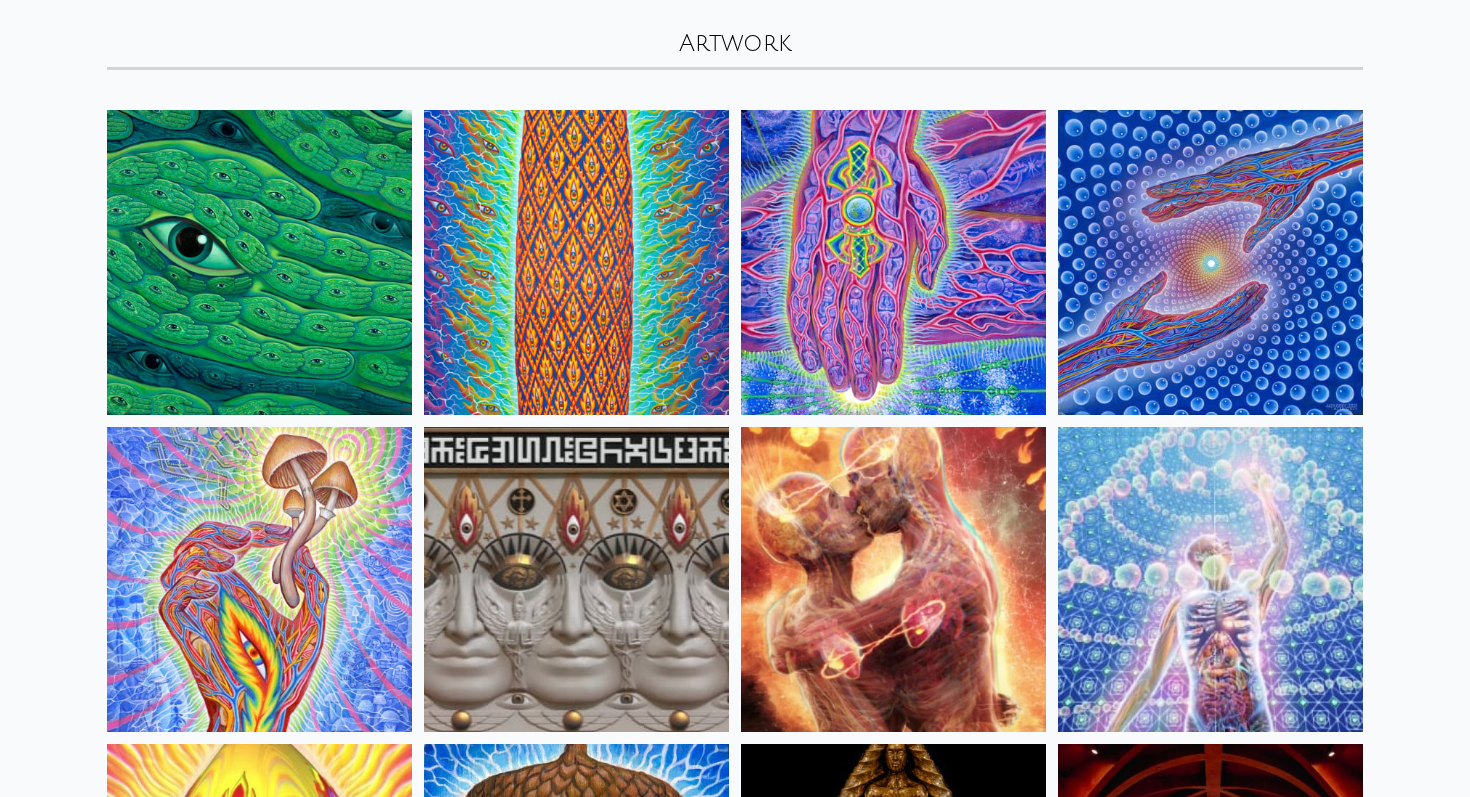 click at bounding box center [1210, 262] 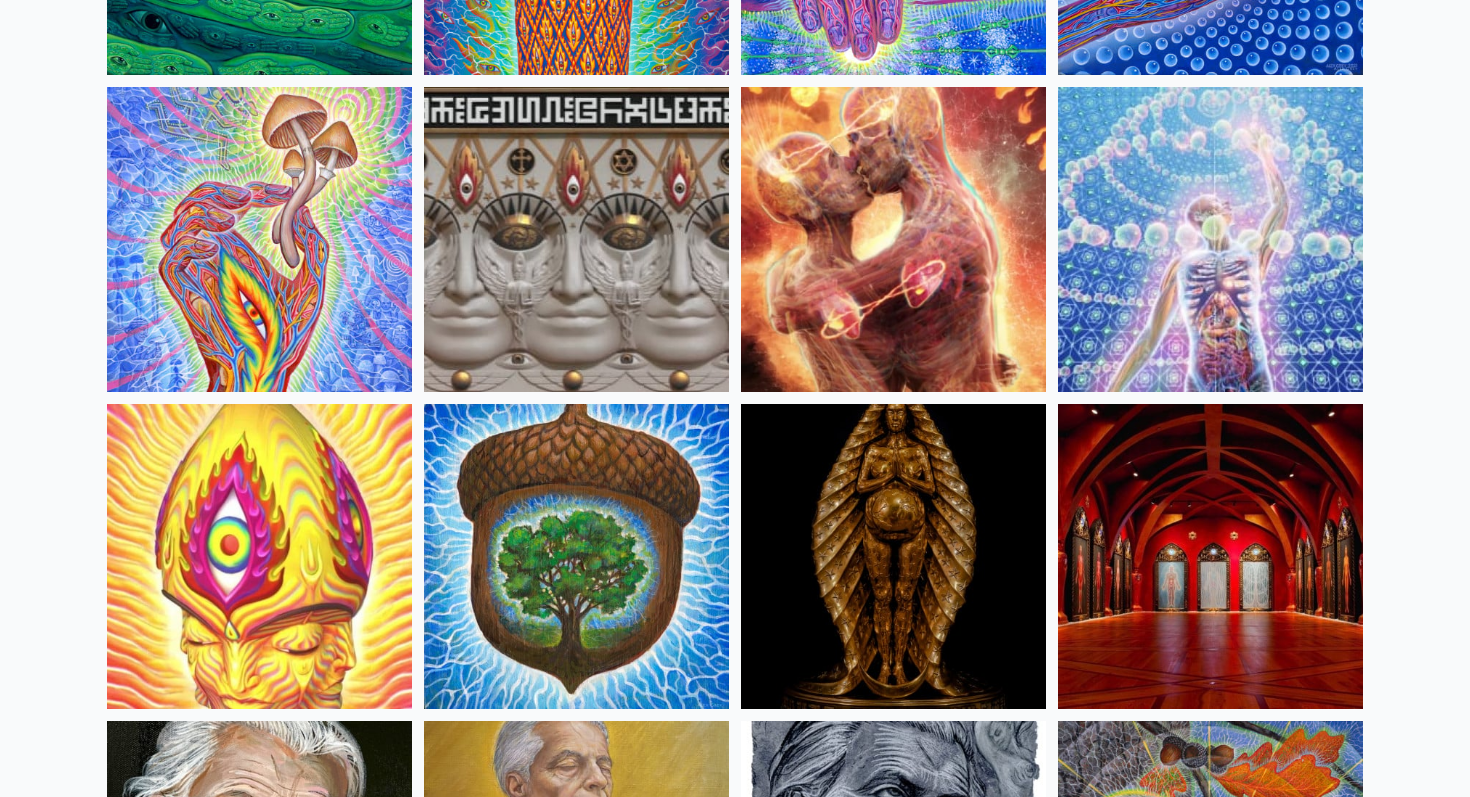 scroll, scrollTop: 0, scrollLeft: 0, axis: both 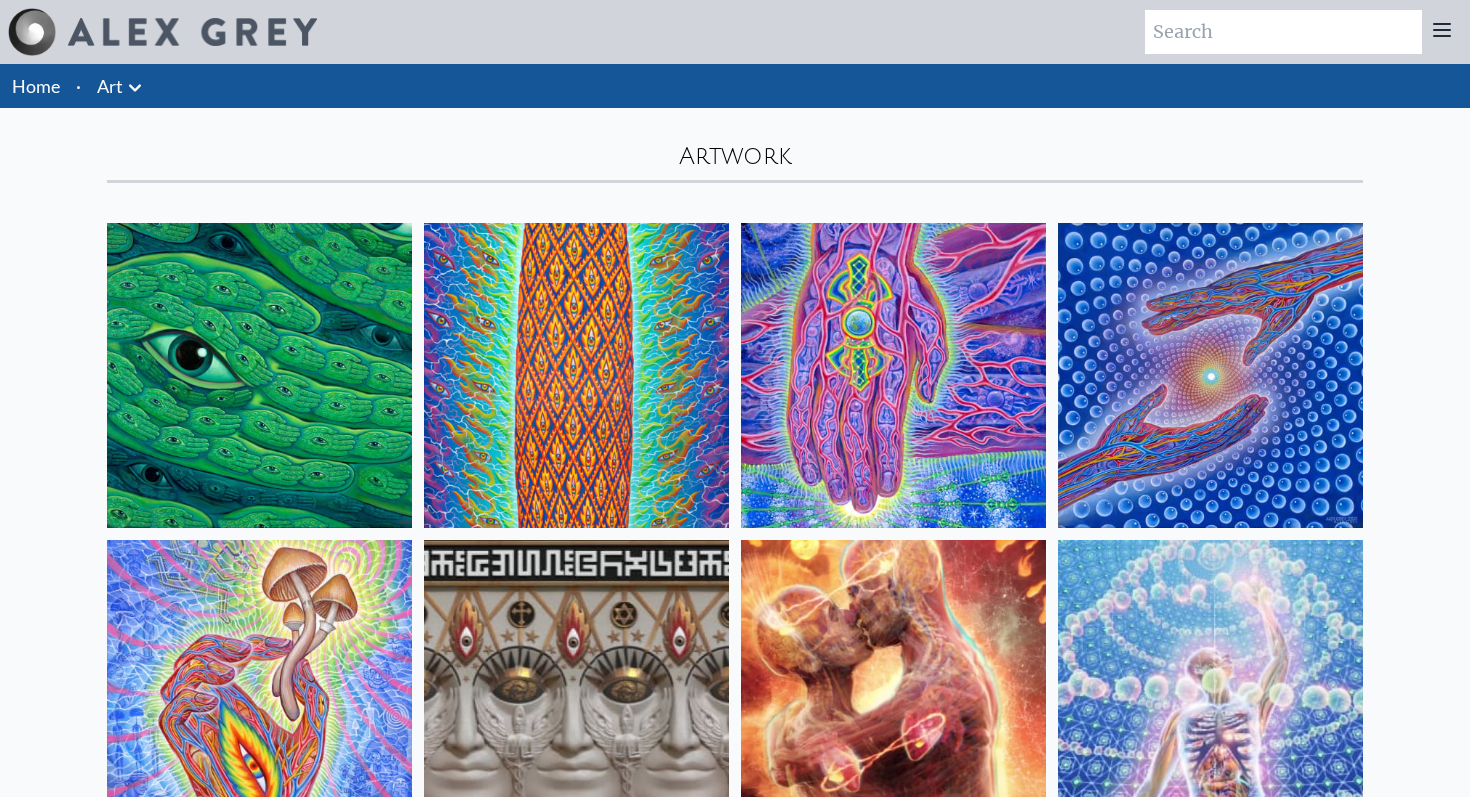 click 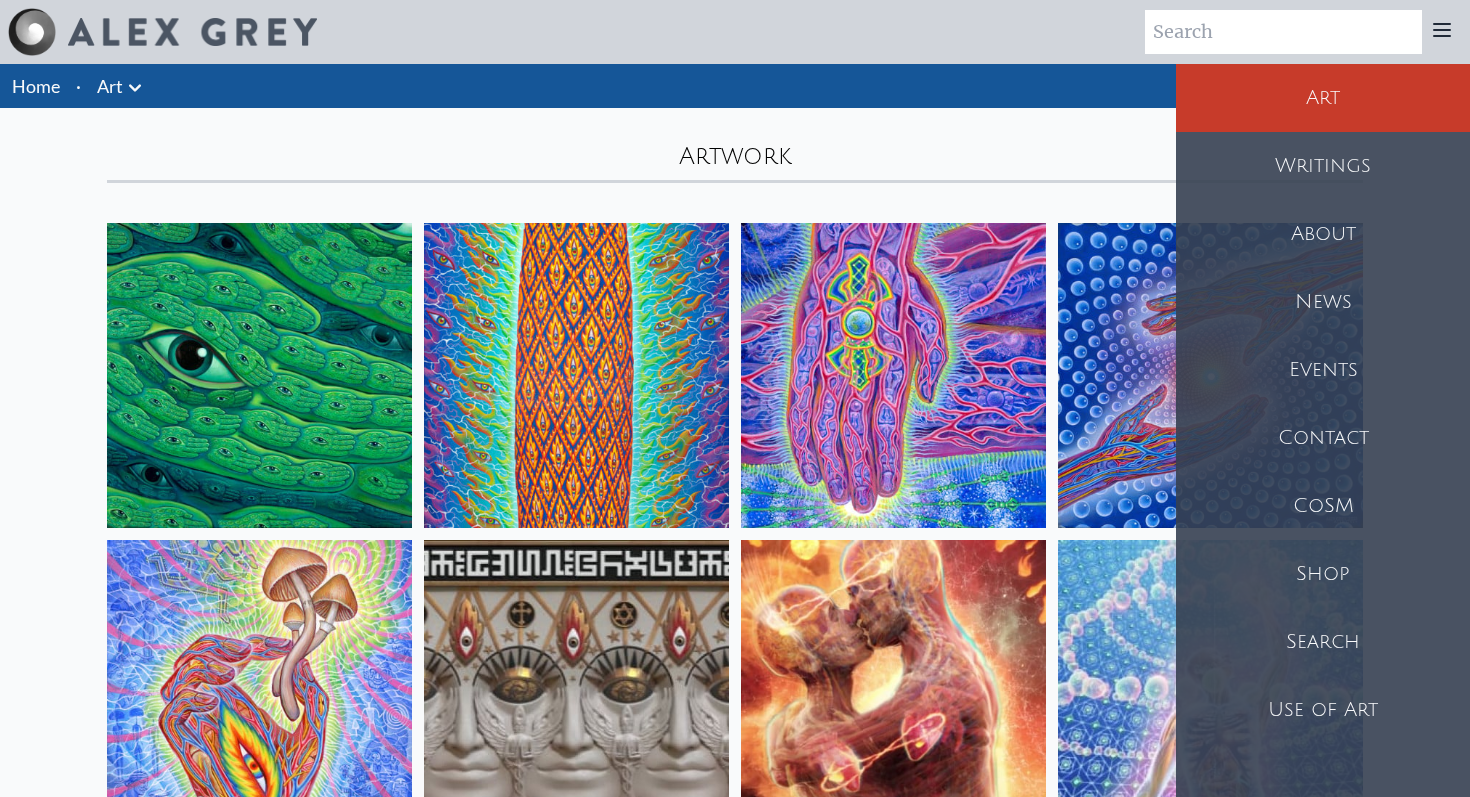 click on "CoSM" at bounding box center [1323, 506] 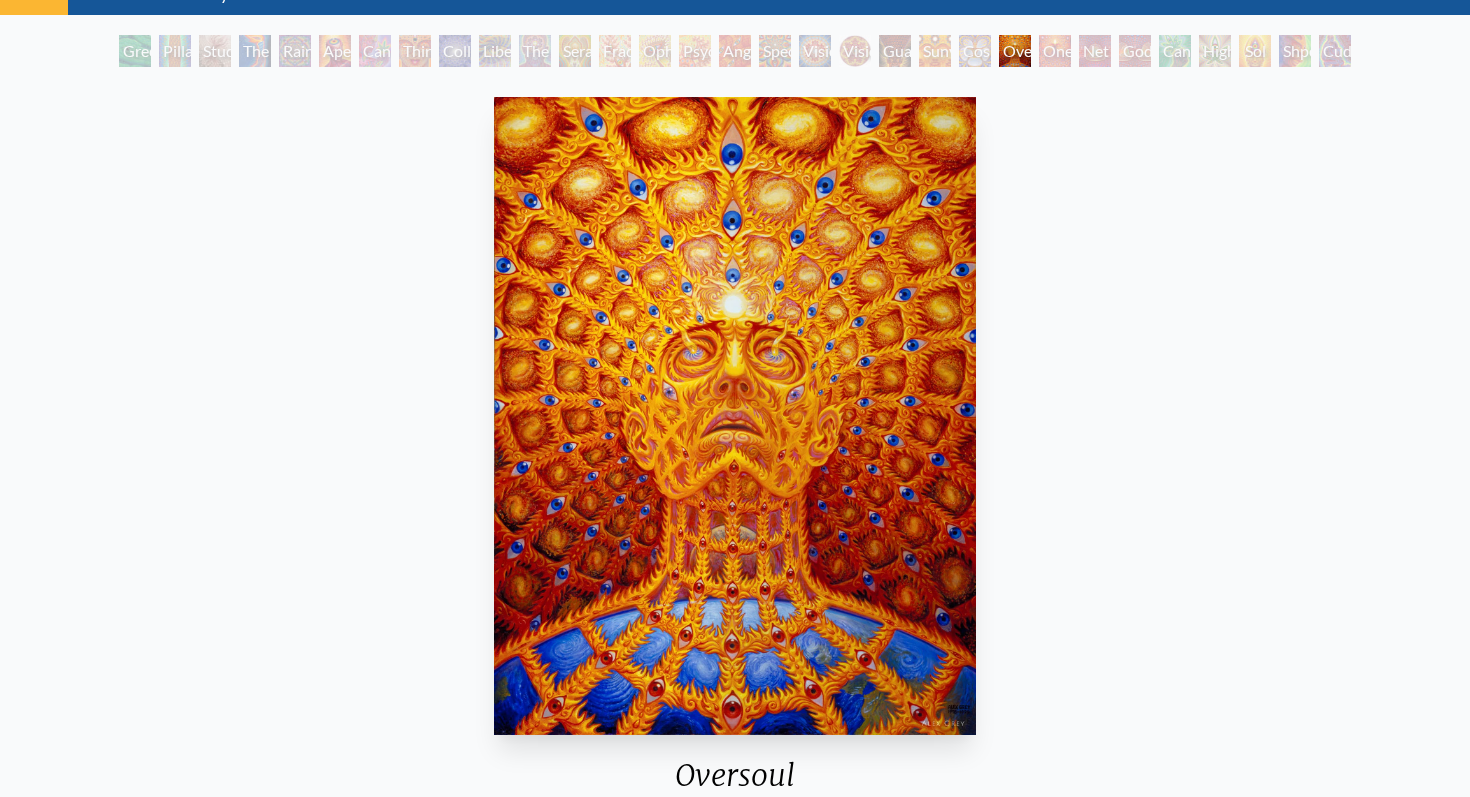 scroll, scrollTop: 91, scrollLeft: 0, axis: vertical 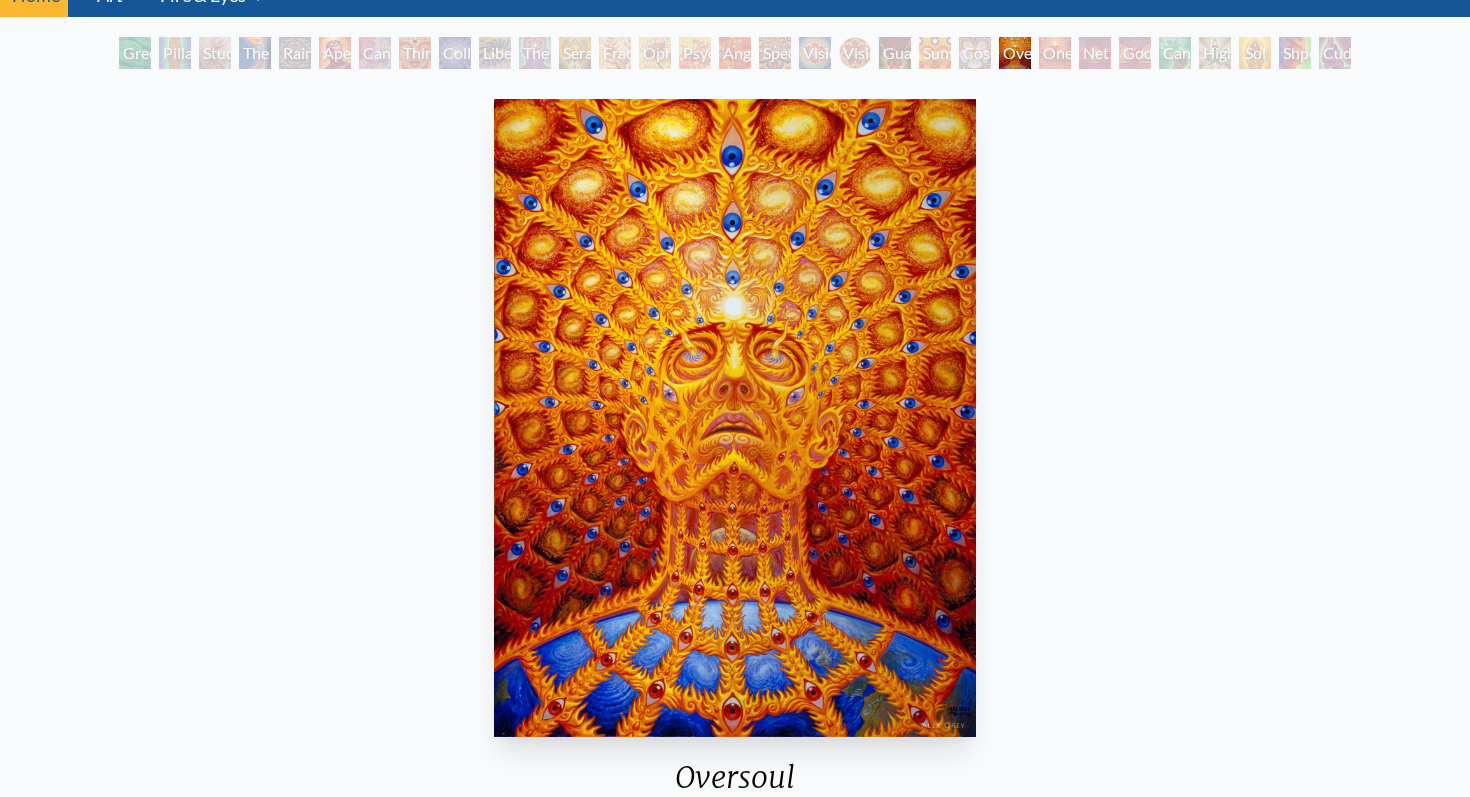 click at bounding box center [735, 418] 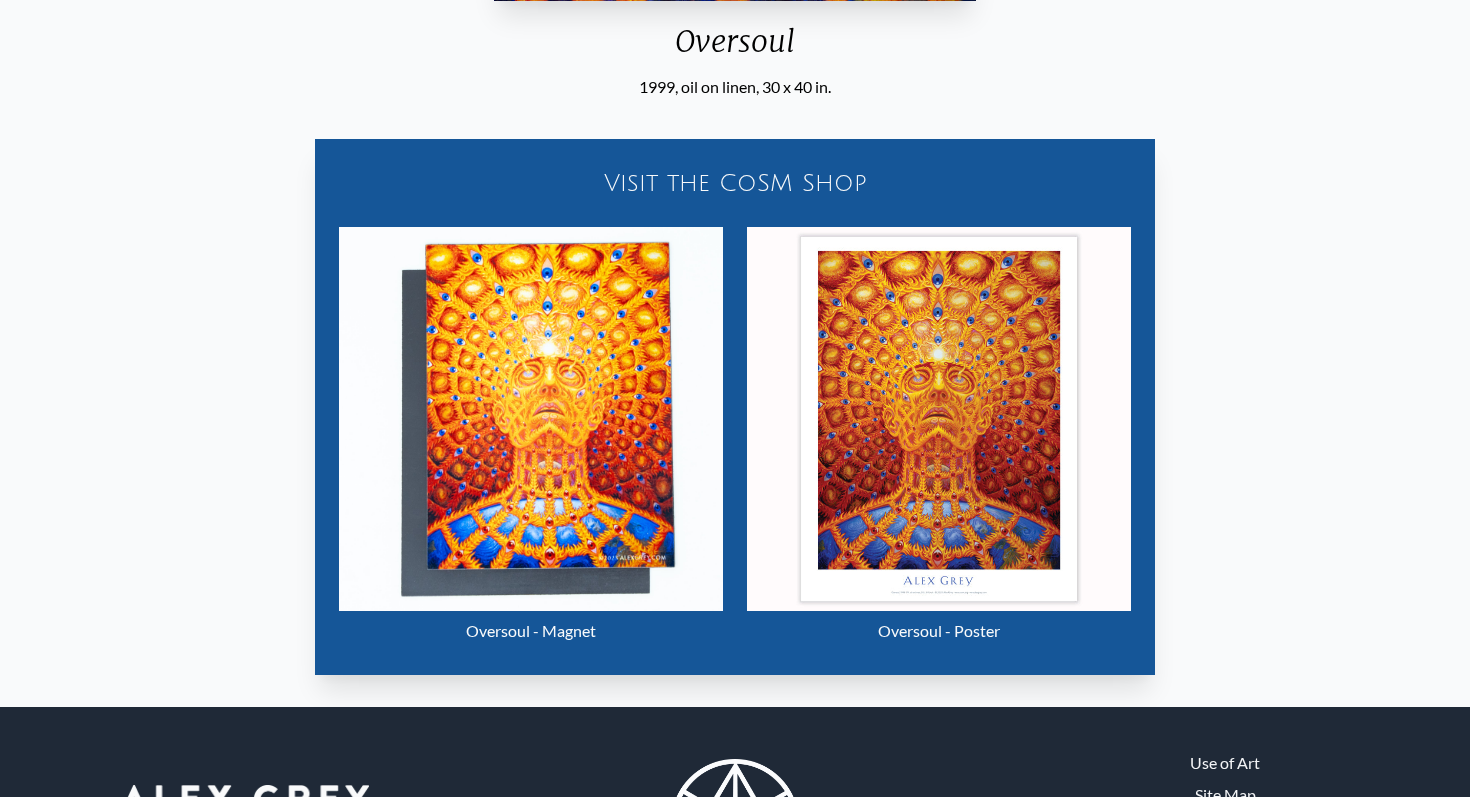 scroll, scrollTop: 905, scrollLeft: 0, axis: vertical 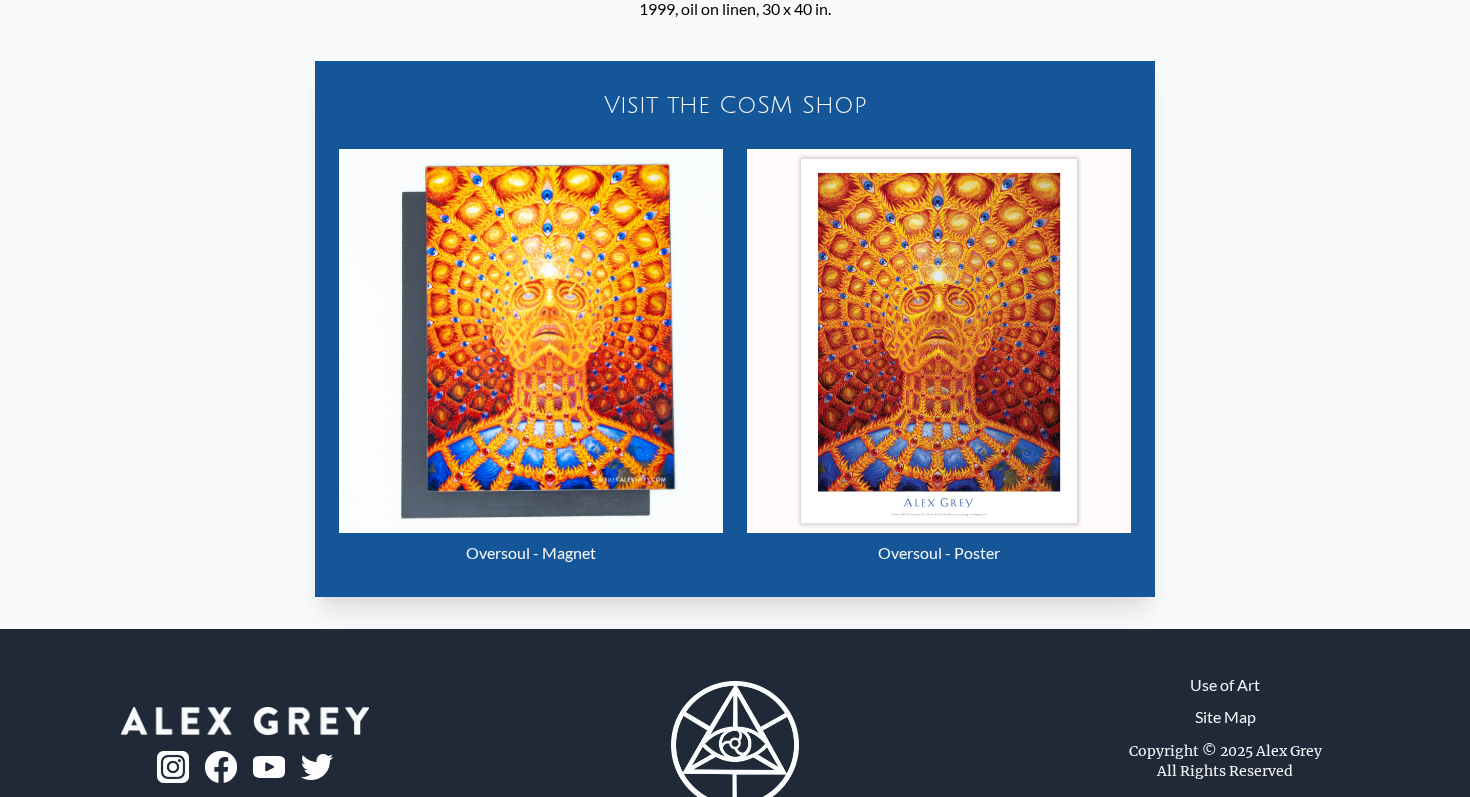 click at bounding box center [939, 341] 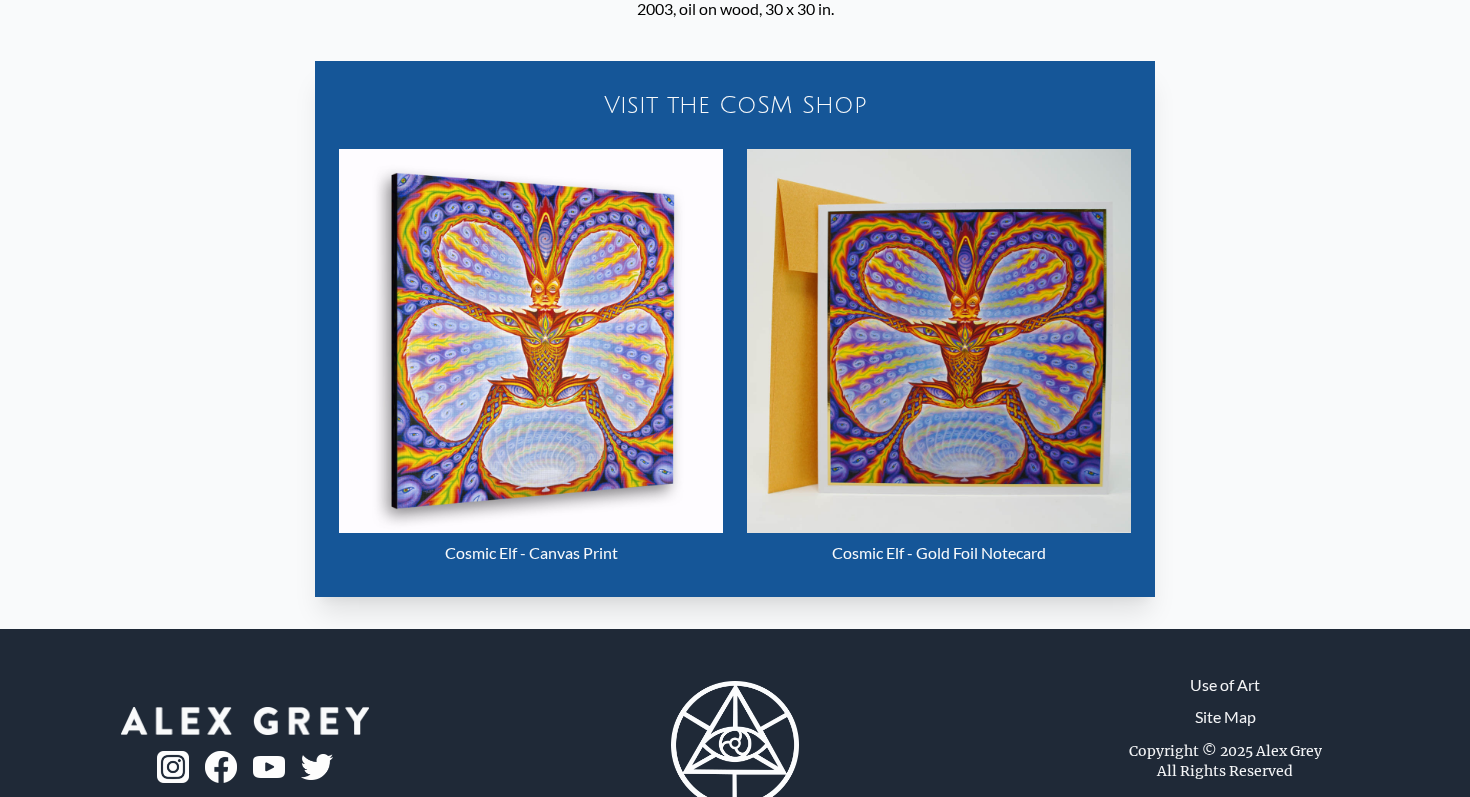 click at bounding box center [939, 341] 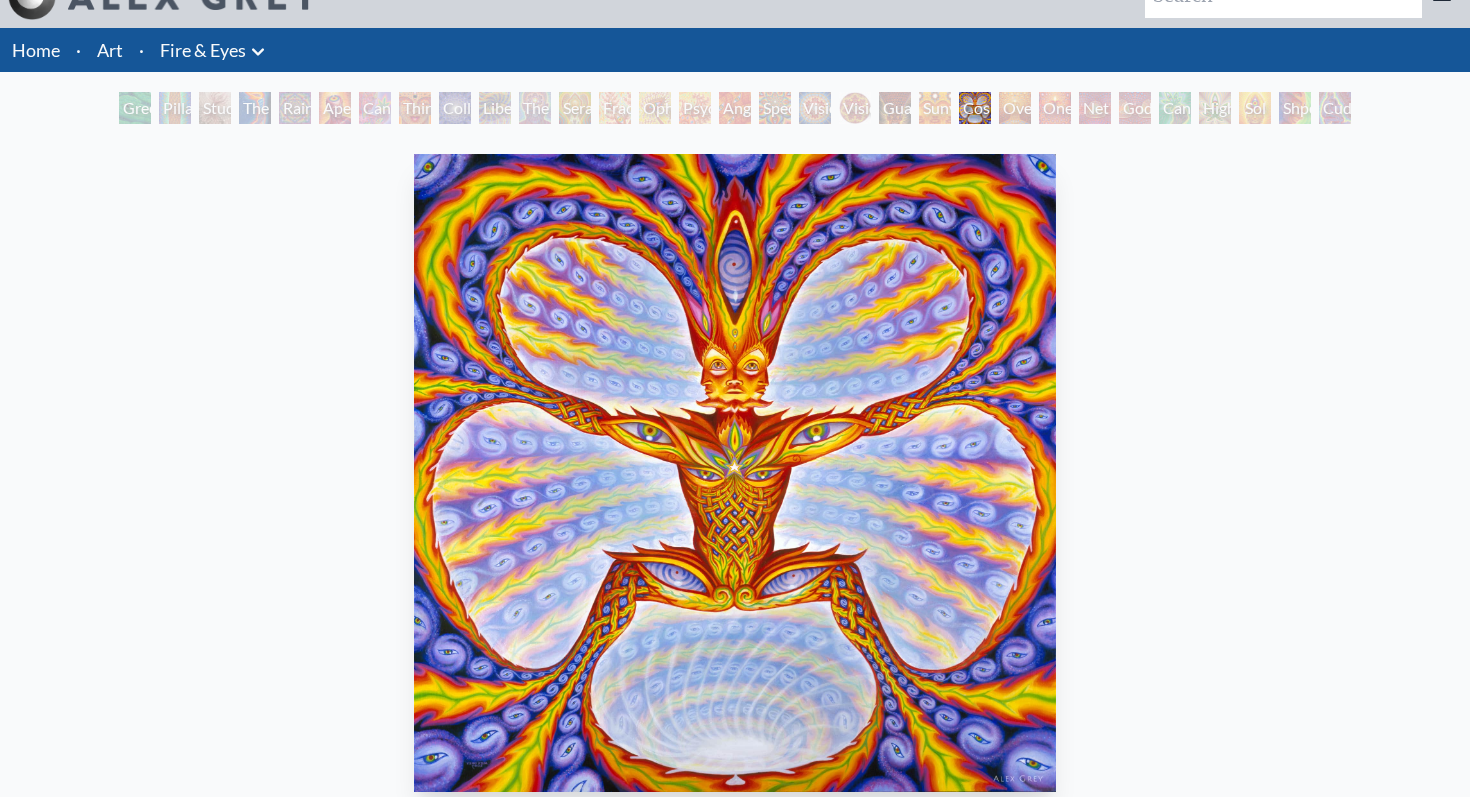 scroll, scrollTop: 0, scrollLeft: 0, axis: both 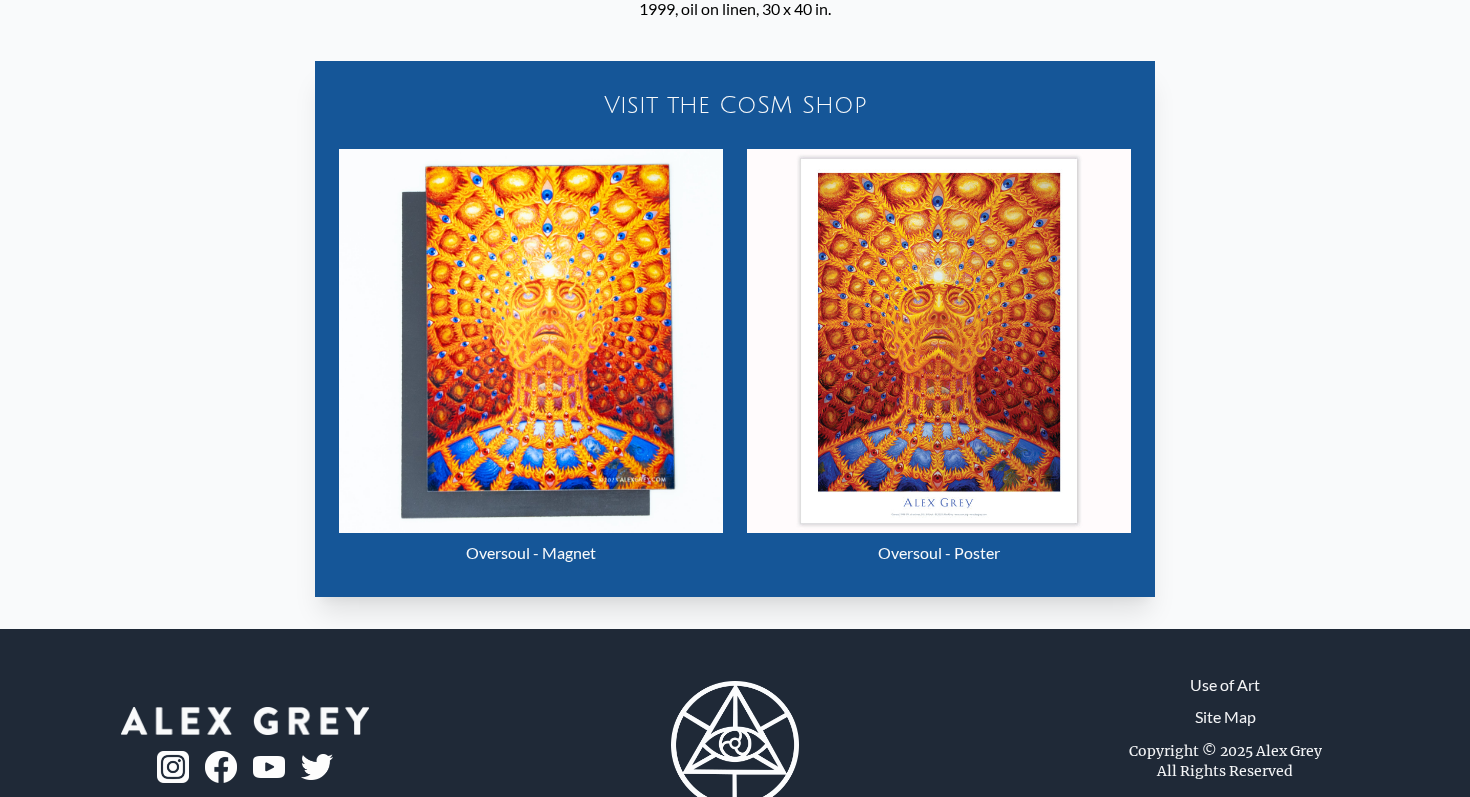 click on "Oversoul - Poster" at bounding box center (939, 553) 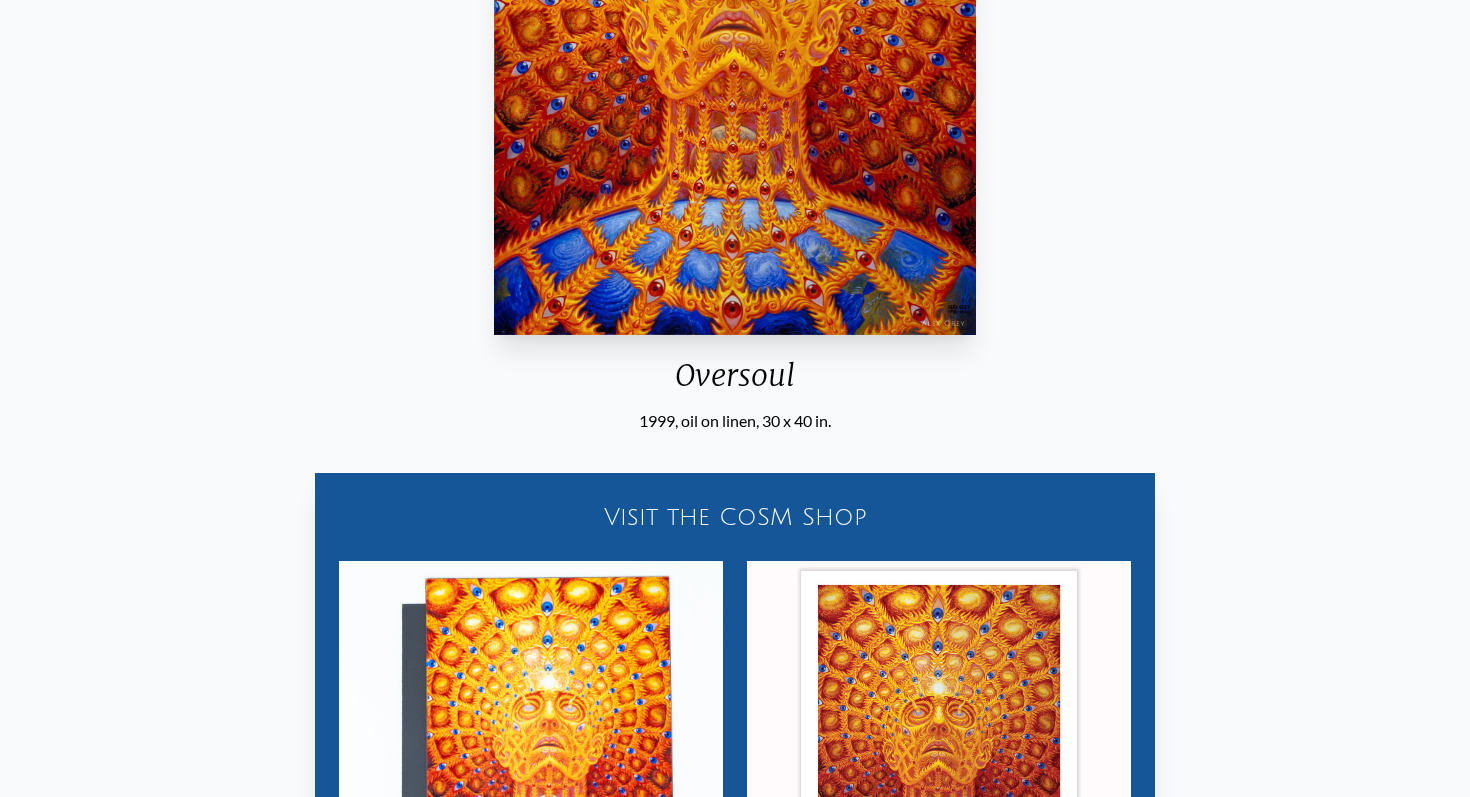 scroll, scrollTop: 0, scrollLeft: 0, axis: both 